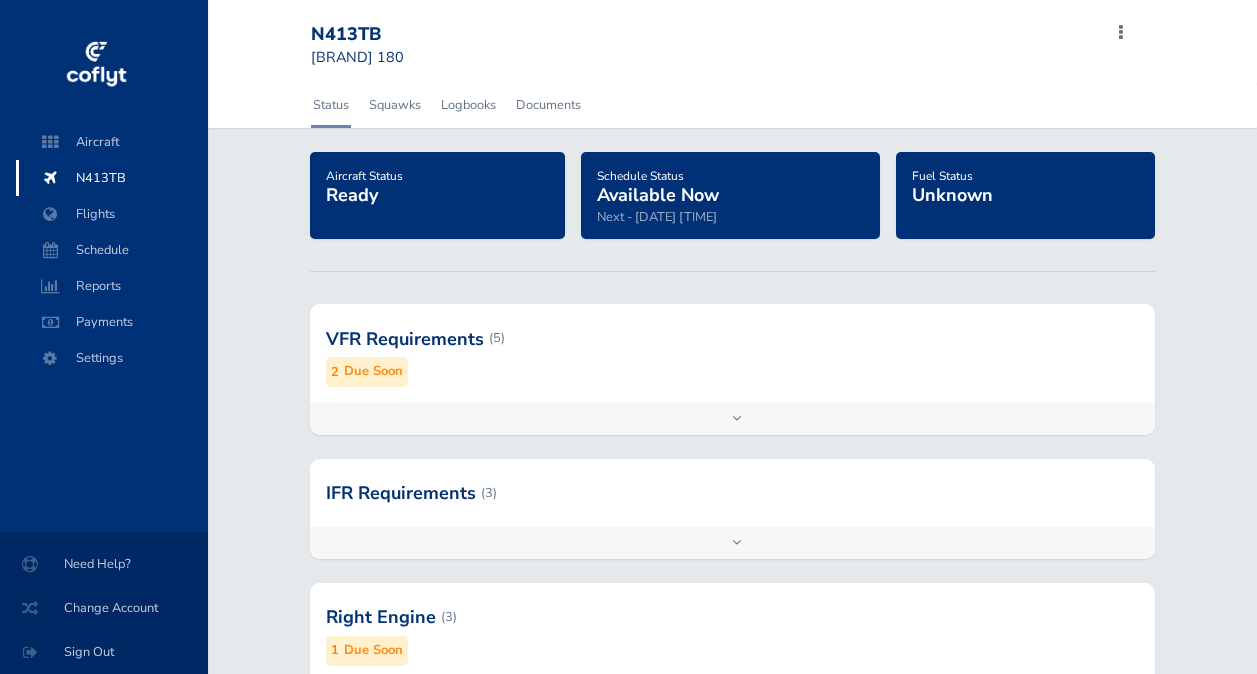 scroll, scrollTop: 0, scrollLeft: 0, axis: both 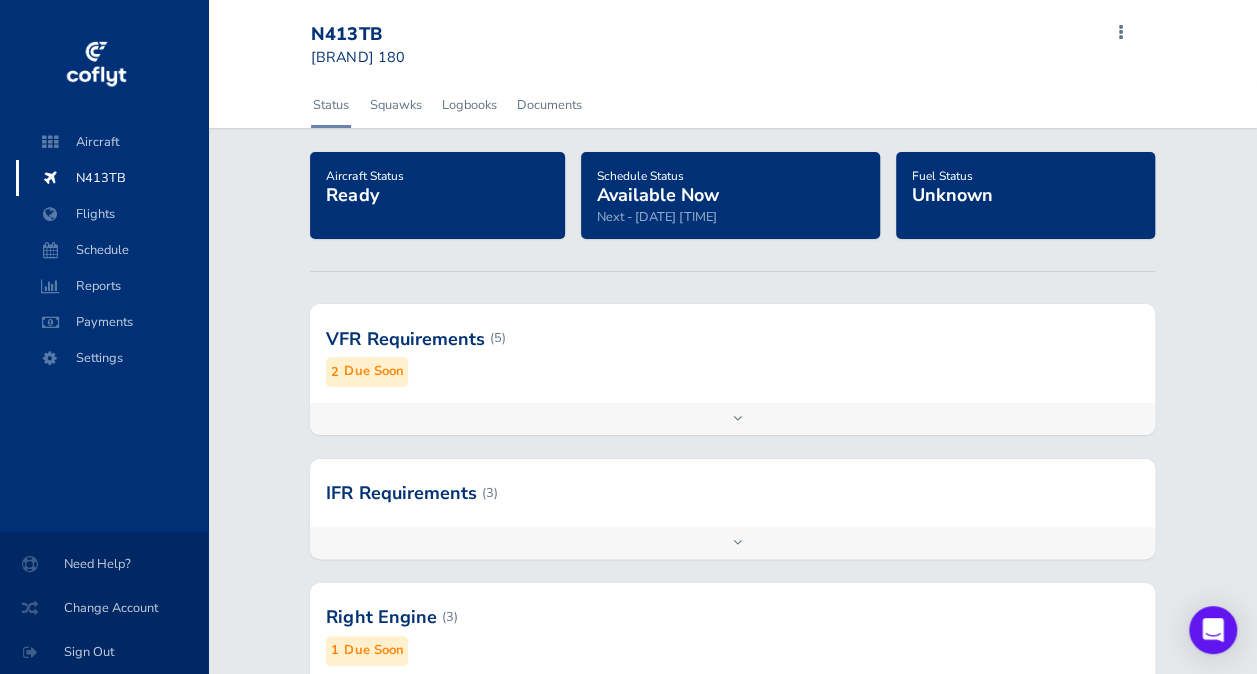 click on "N[TAIL]" at bounding box center [112, 178] 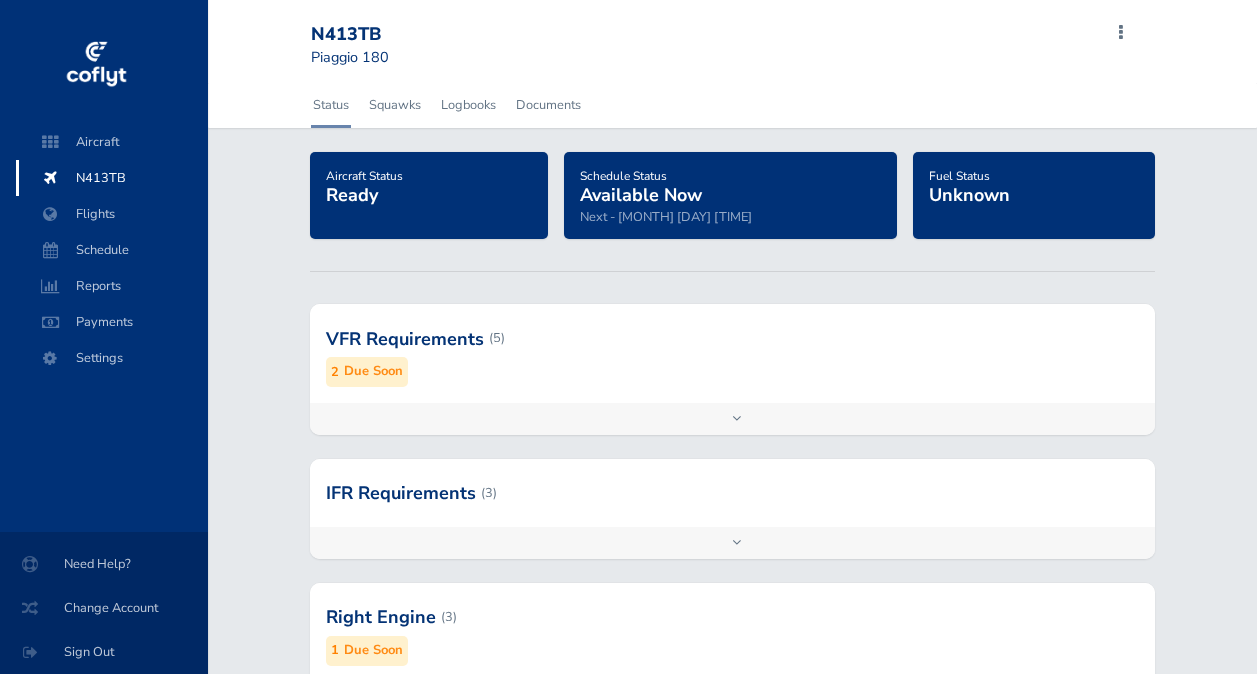 scroll, scrollTop: 0, scrollLeft: 0, axis: both 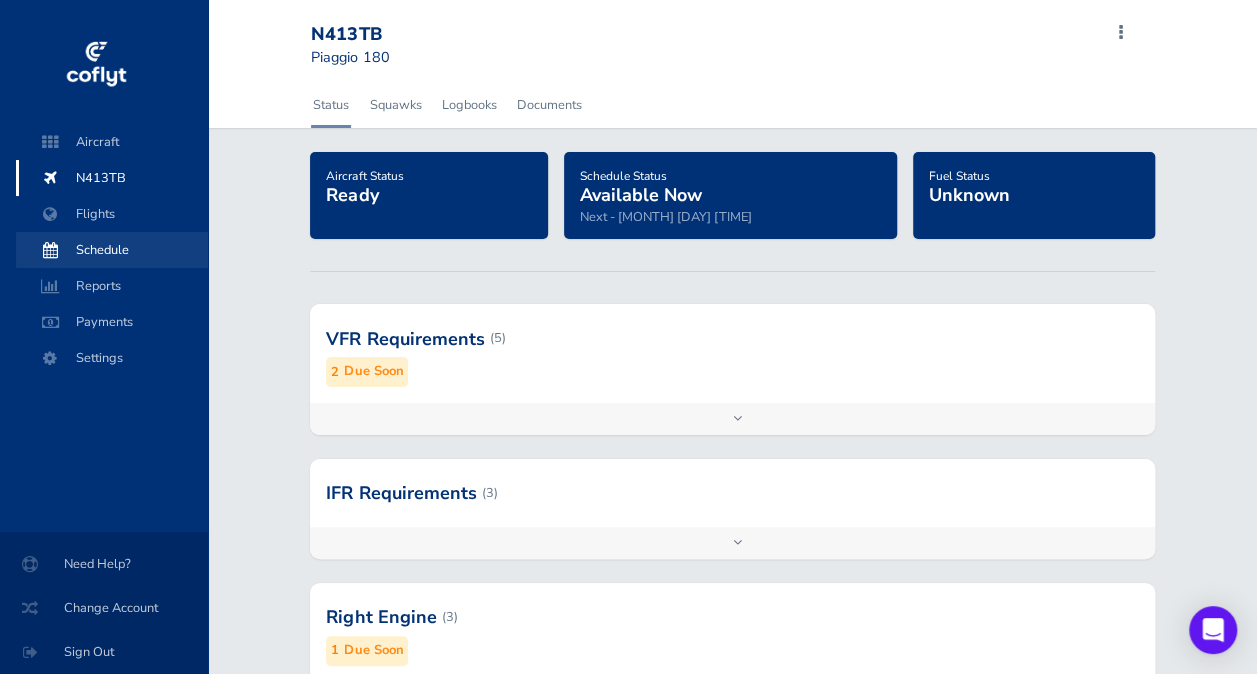 click on "Schedule" at bounding box center [112, 250] 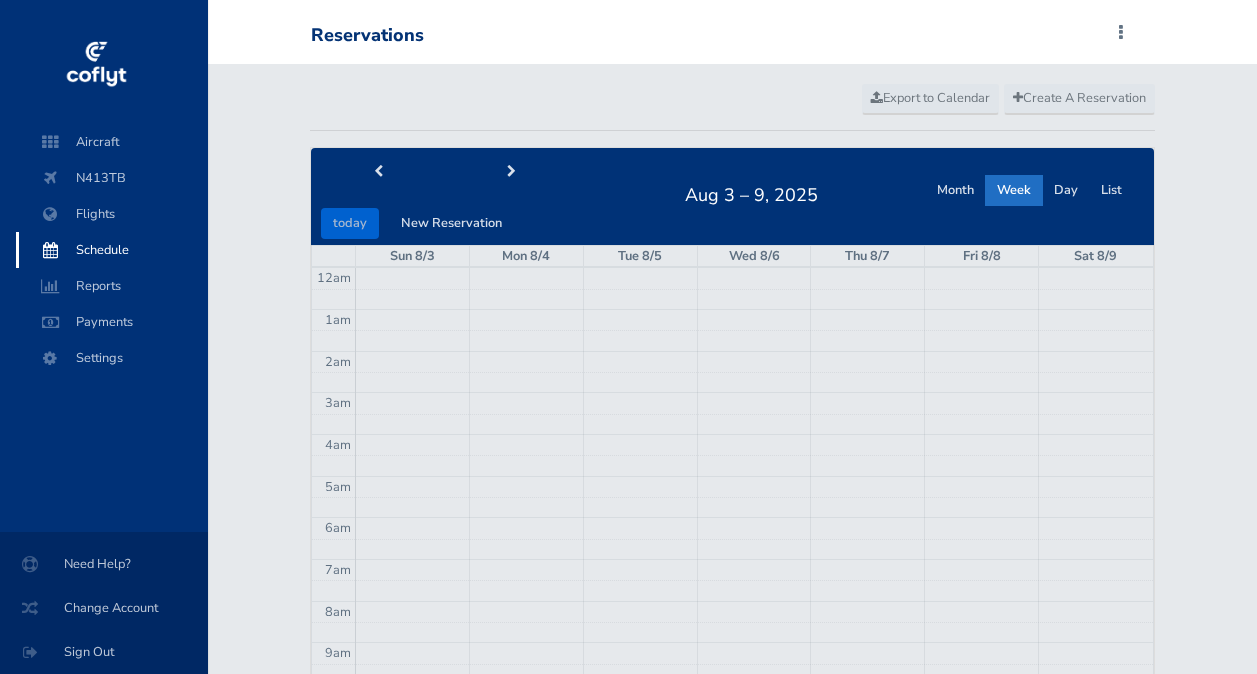 scroll, scrollTop: 0, scrollLeft: 0, axis: both 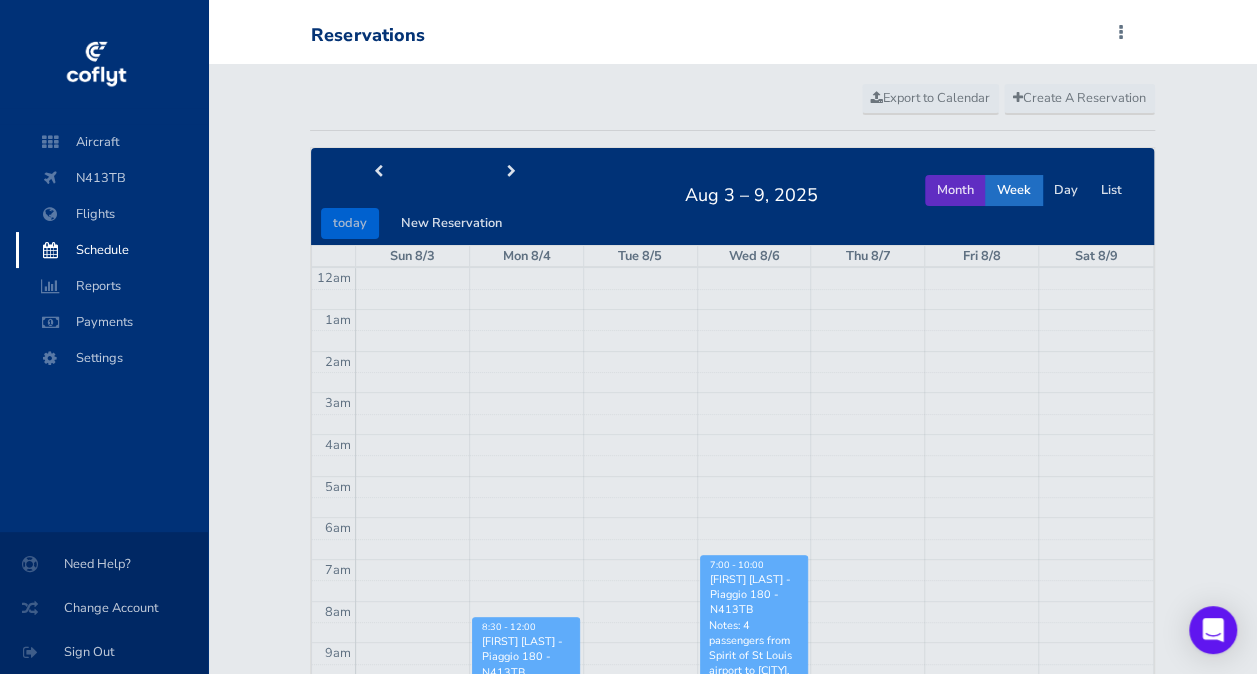 click on "Month" at bounding box center (955, 190) 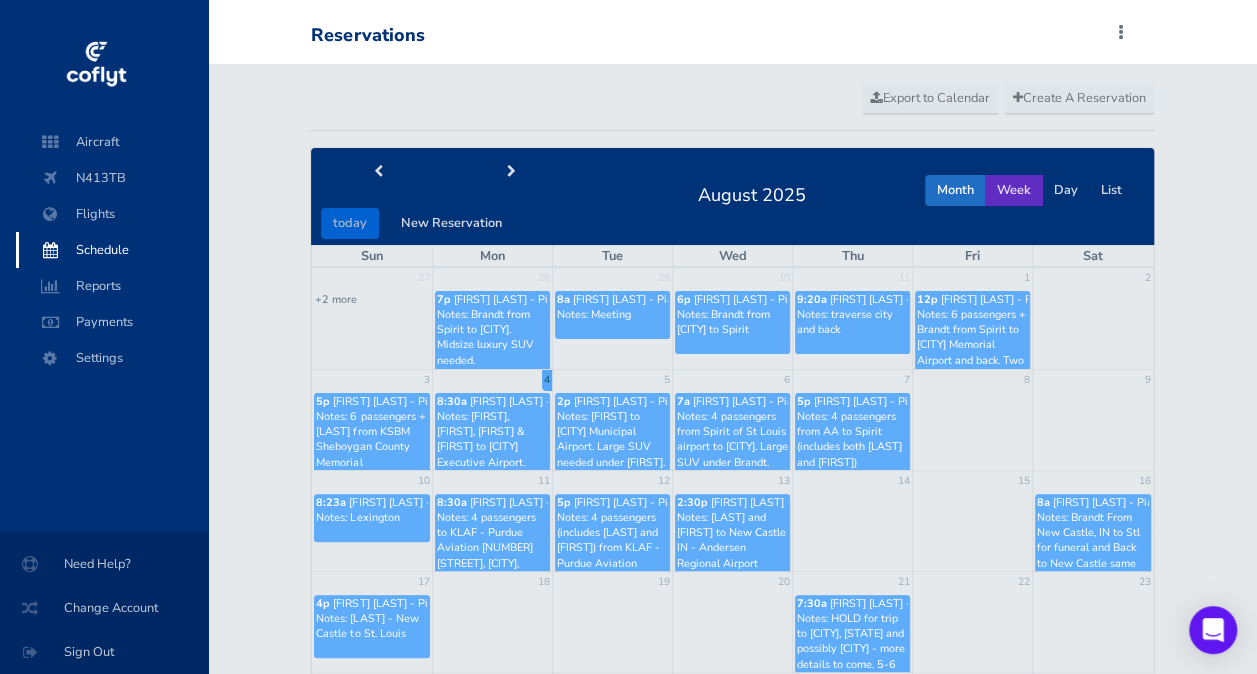 click on "Week" at bounding box center [1014, 190] 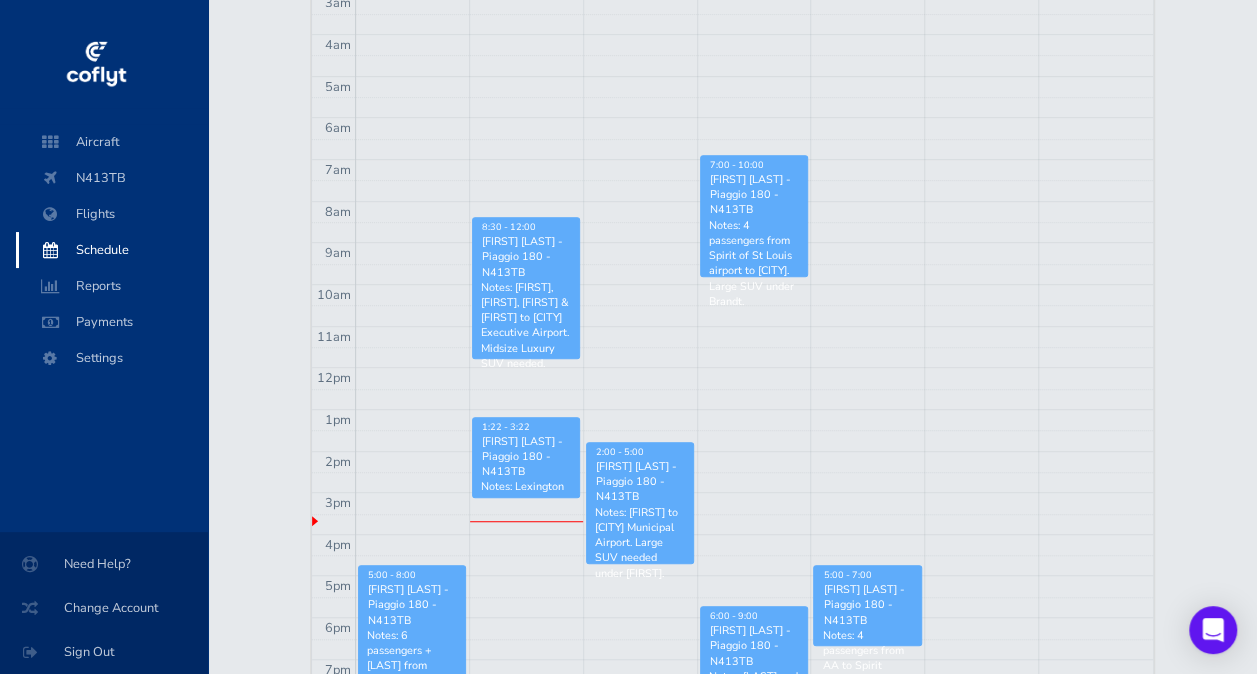scroll, scrollTop: 500, scrollLeft: 0, axis: vertical 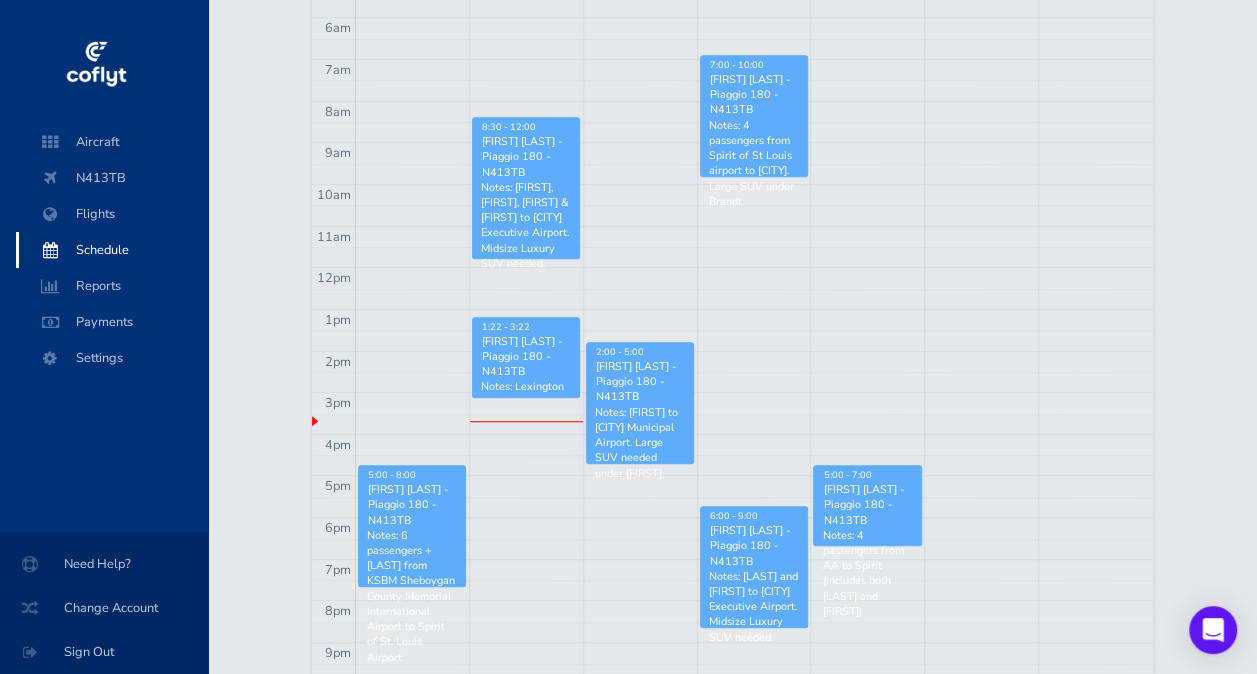 click on "Notes: Tim to Ann Arbor Municipal Airport. Large SUV needed under Tim." at bounding box center (640, 443) 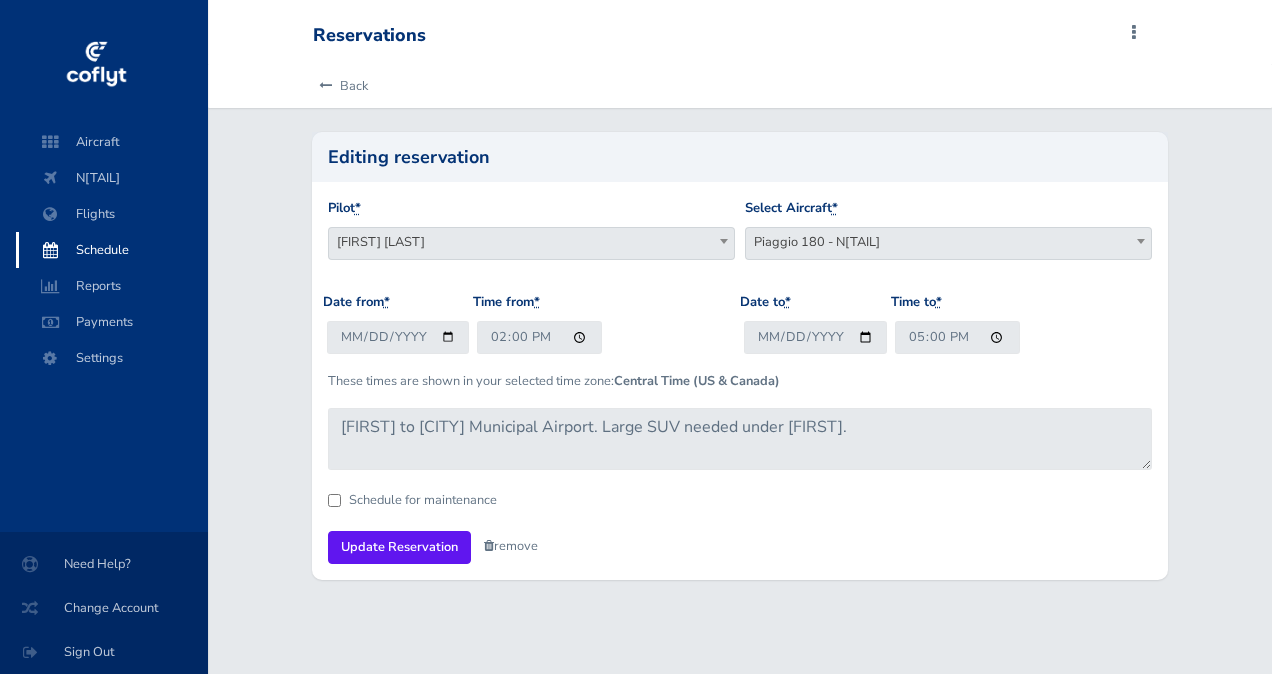 scroll, scrollTop: 0, scrollLeft: 0, axis: both 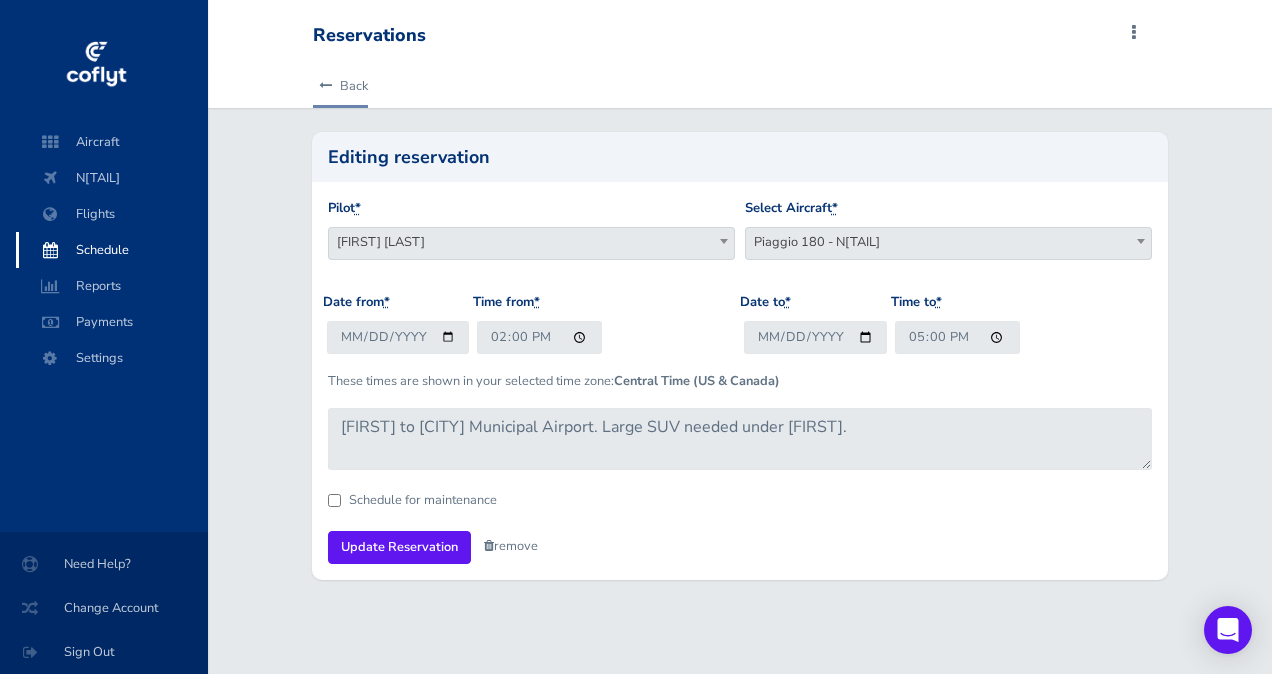 click on "Back" at bounding box center (340, 86) 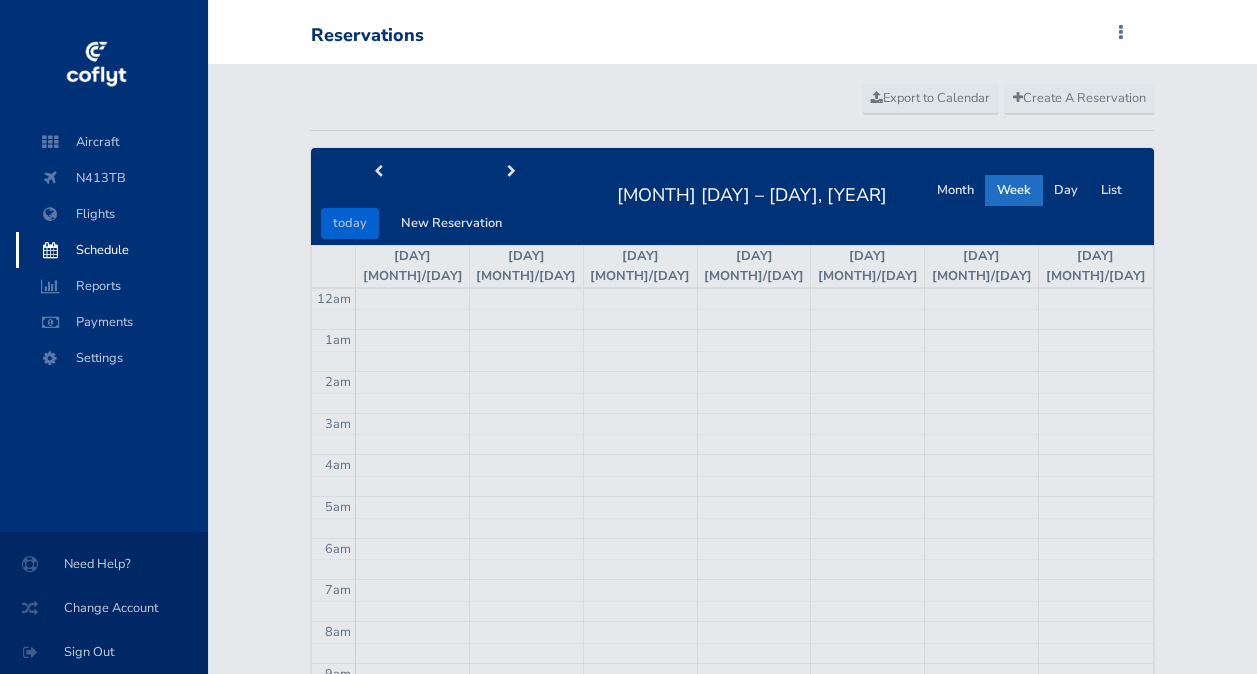 scroll, scrollTop: 0, scrollLeft: 0, axis: both 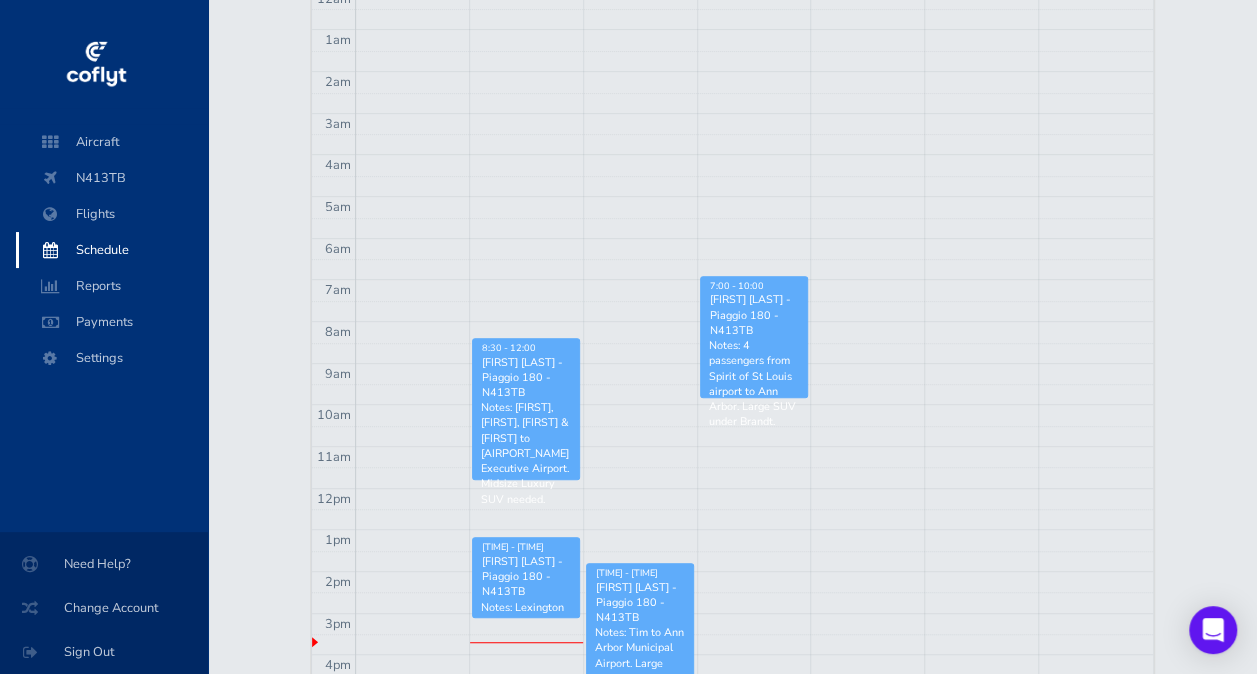 click on "Notes: 4 passengers from Spirit of St Louis airport to Ann Arbor. Large SUV under Brandt." at bounding box center [754, 383] 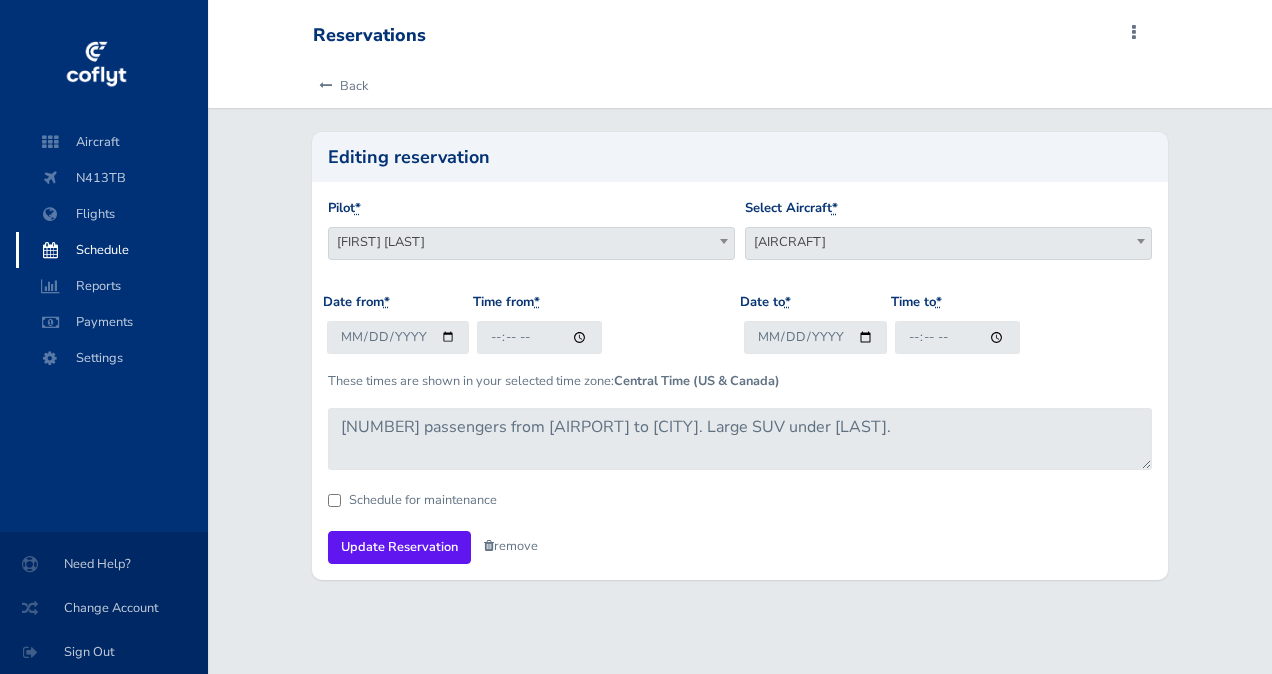 scroll, scrollTop: 0, scrollLeft: 0, axis: both 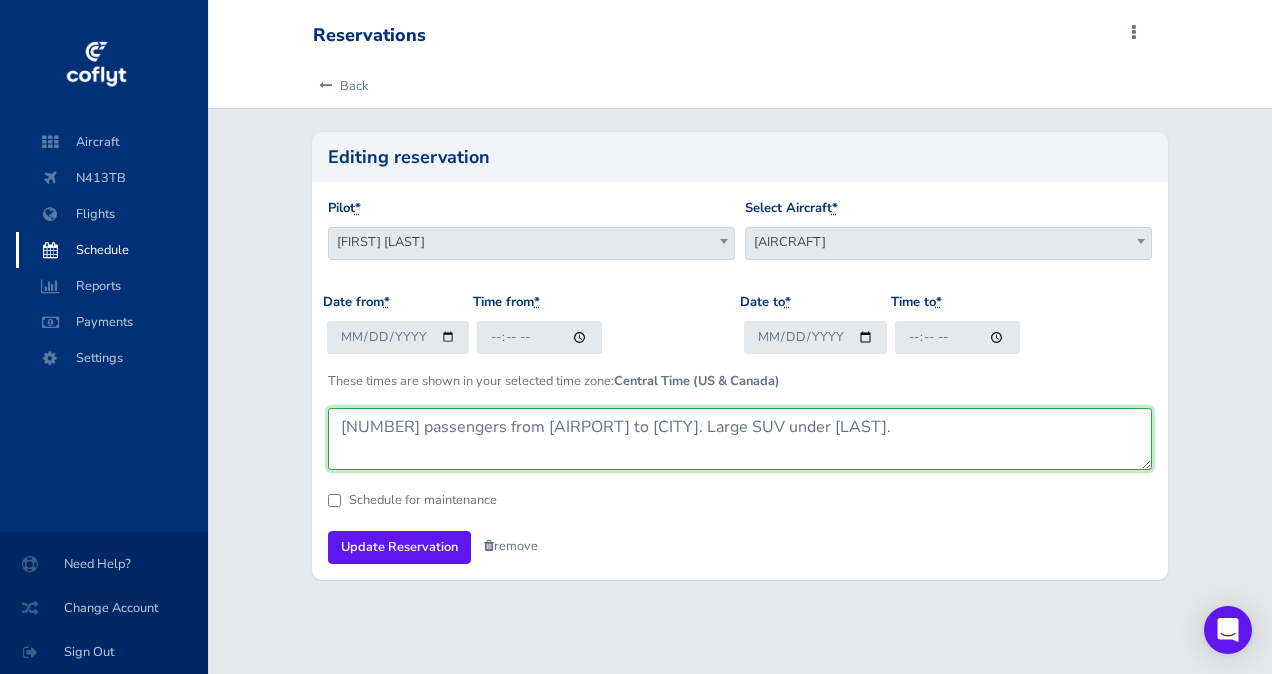 drag, startPoint x: 351, startPoint y: 422, endPoint x: 324, endPoint y: 428, distance: 27.658634 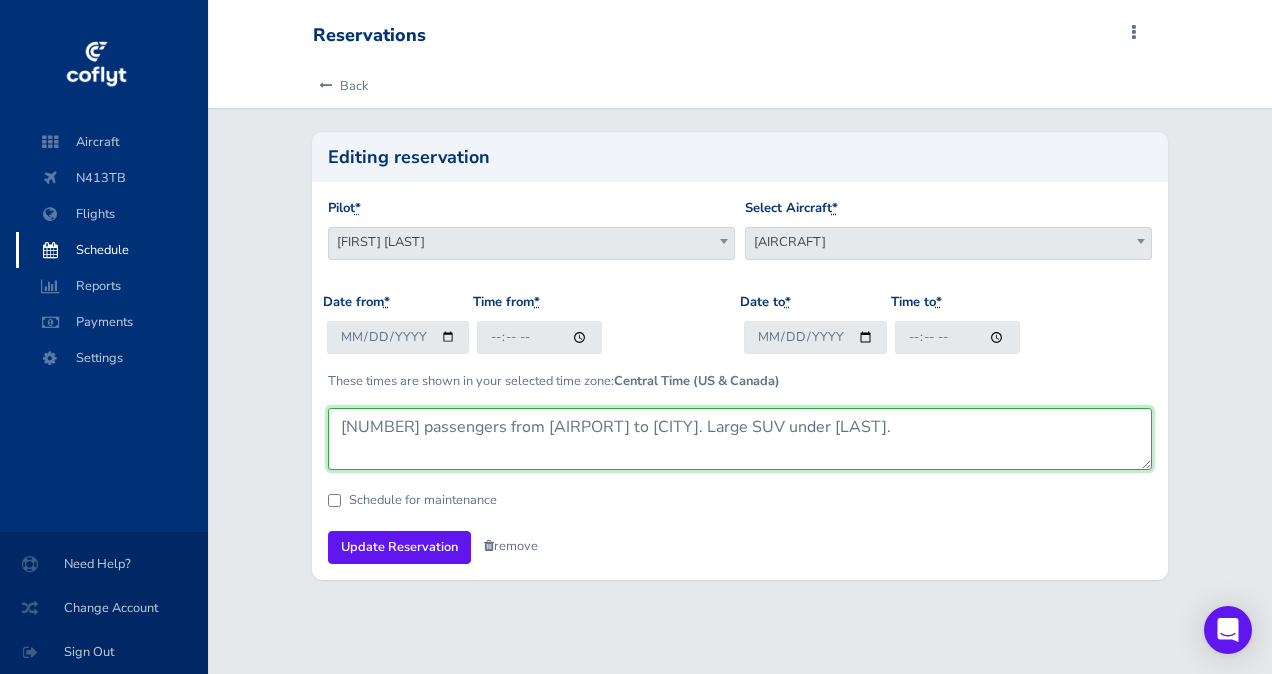 click on "Pilot  * Peter T Menke
Brandt stiles
Tim VanMatre
Garrison Transportation (Amanda)
Jim Brueggemann
Marc Hirshman
Matt Badler
TFP Babar
Ronald Koepke
Candace Martinez Candace Martinez
Select Aircraft  * CESSNA 414 - N414RC
Piaggio  180 - N413TB Piaggio  180 - N413TB
Date from  * 2025-08-06
Time from  * 07:00
Date to  * 2025-08-06
Time to  * 10:00
These times are shown in your selected time zone:  Central Time (US & Canada)
4 passengers from Spirit of St Louis airport to Ann Arbor. Large SUV under Brandt.
Schedule for maintenance
Update Reservation
remove Are you sure?" at bounding box center (740, 380) 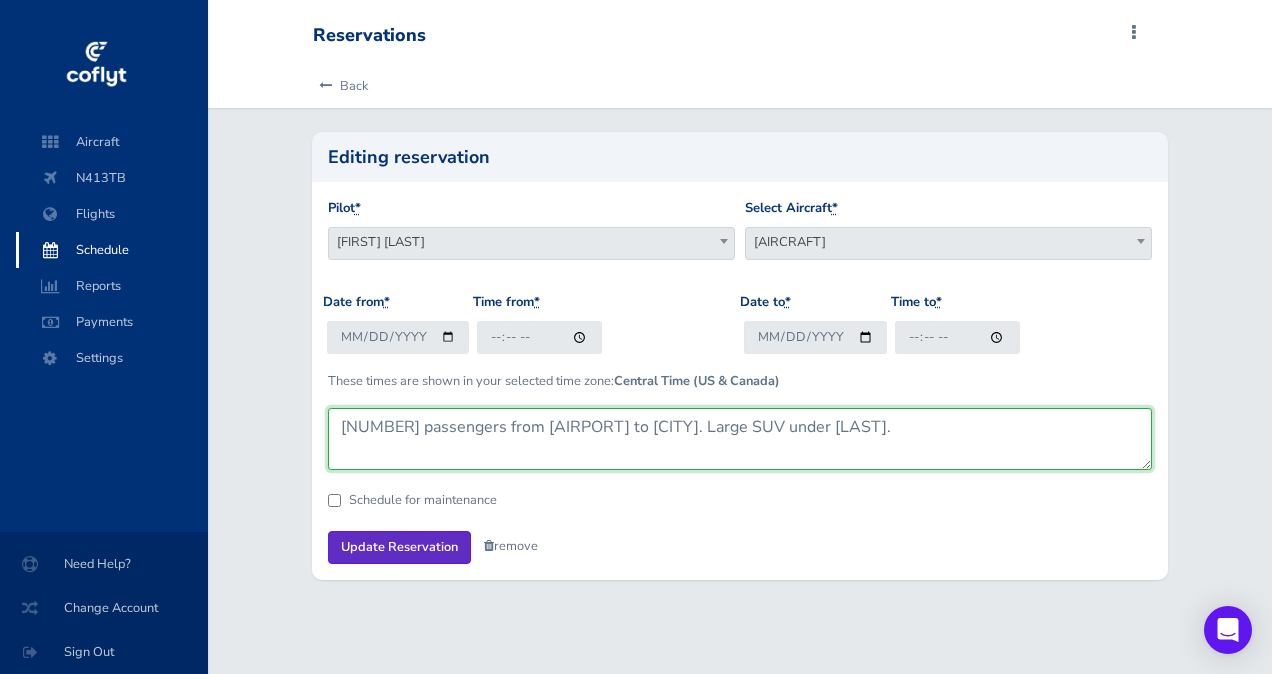 type on "2 passengers from Spirit of St Louis airport to Ann Arbor. Large SUV under Brandt." 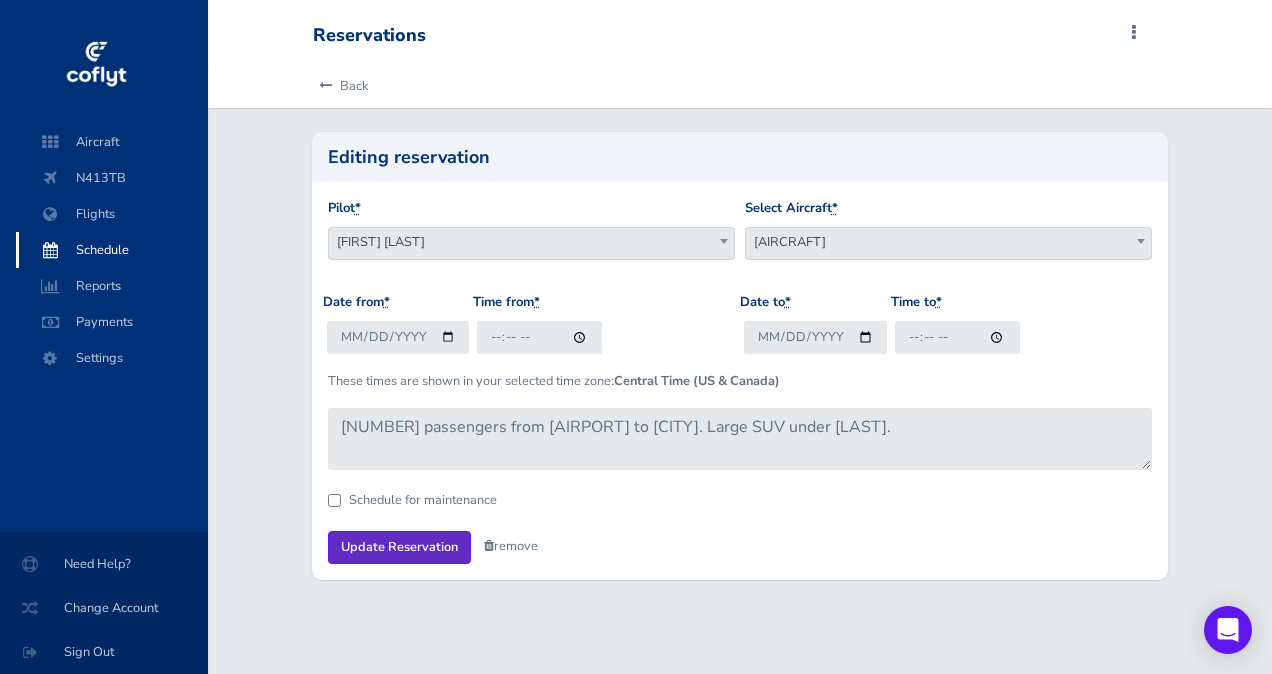 click on "Update Reservation" at bounding box center (399, 547) 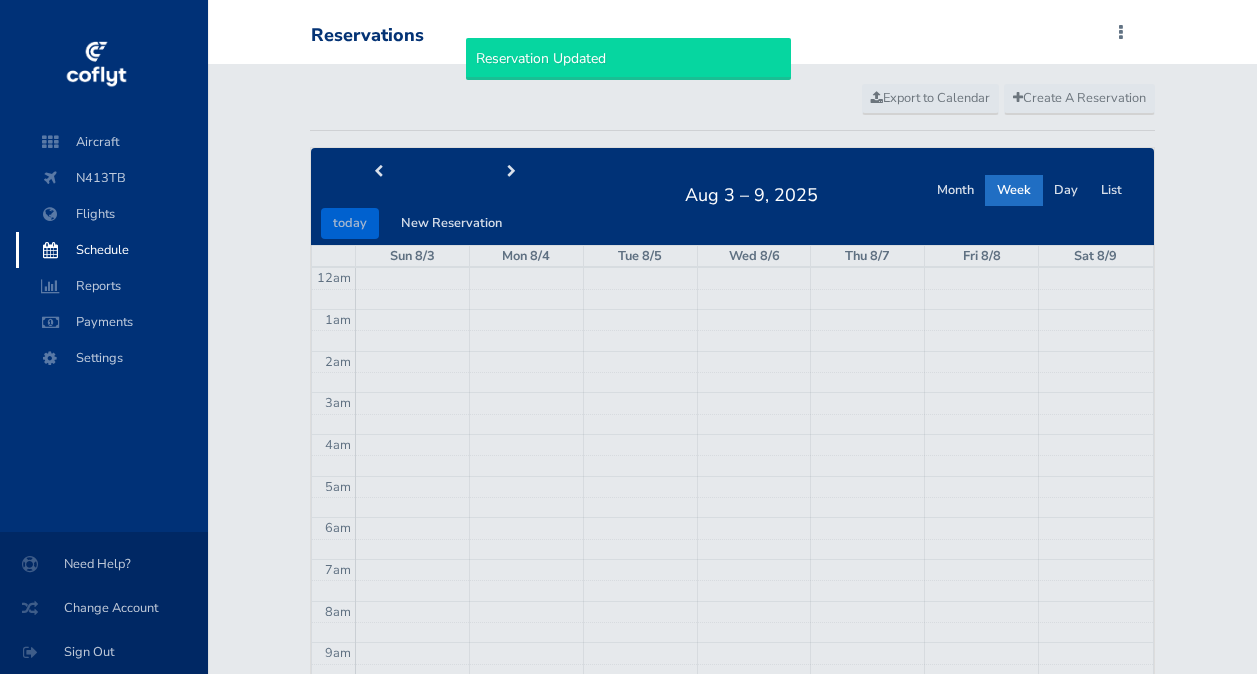 scroll, scrollTop: 0, scrollLeft: 0, axis: both 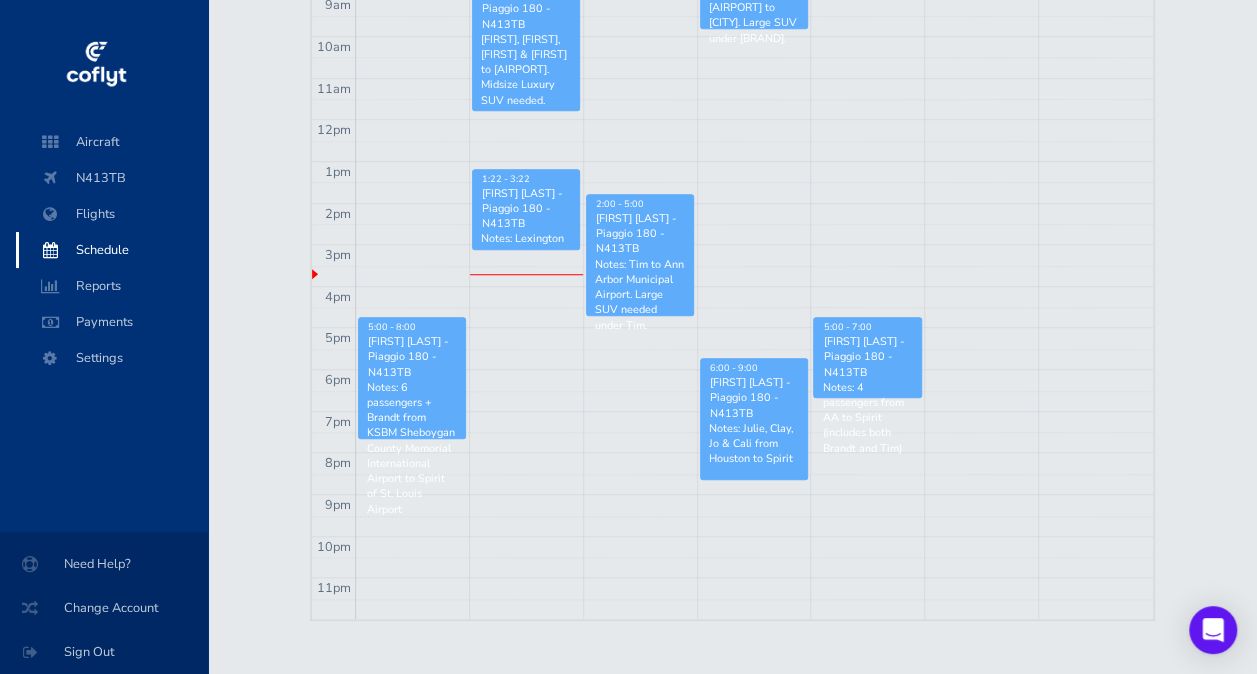 click on "[FIRST] [LAST] - Piaggio  180 - N413TB" at bounding box center [867, 357] 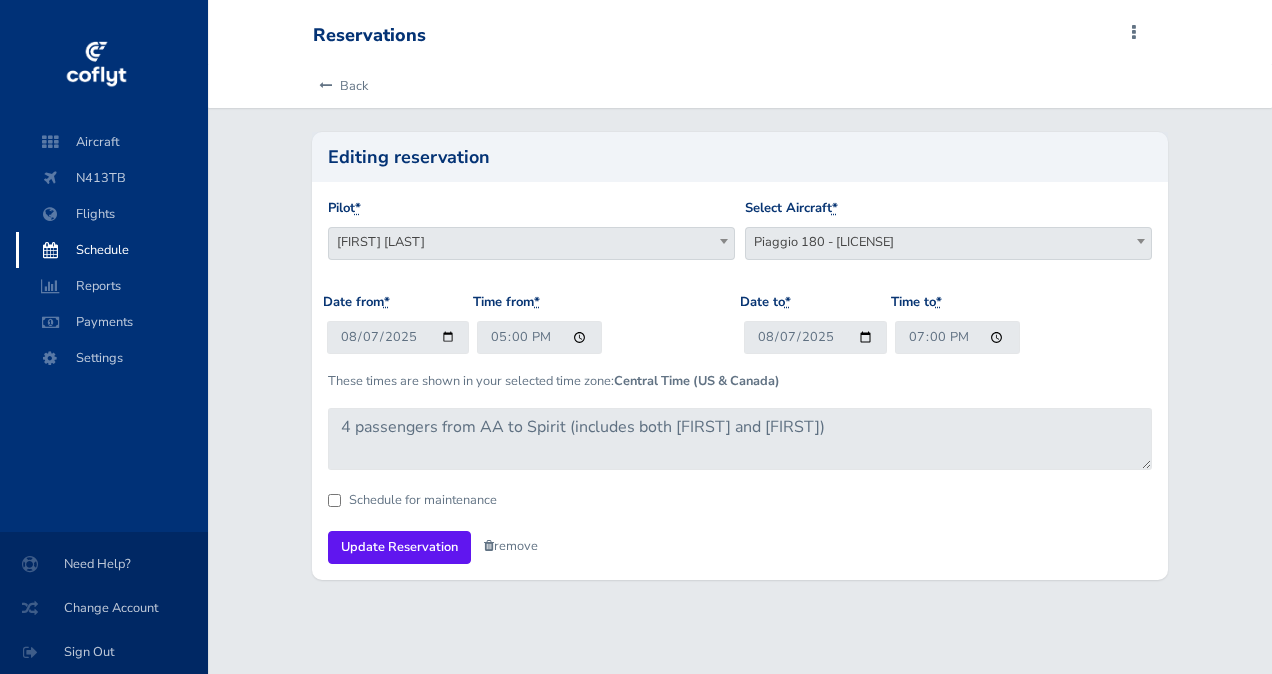 scroll, scrollTop: 0, scrollLeft: 0, axis: both 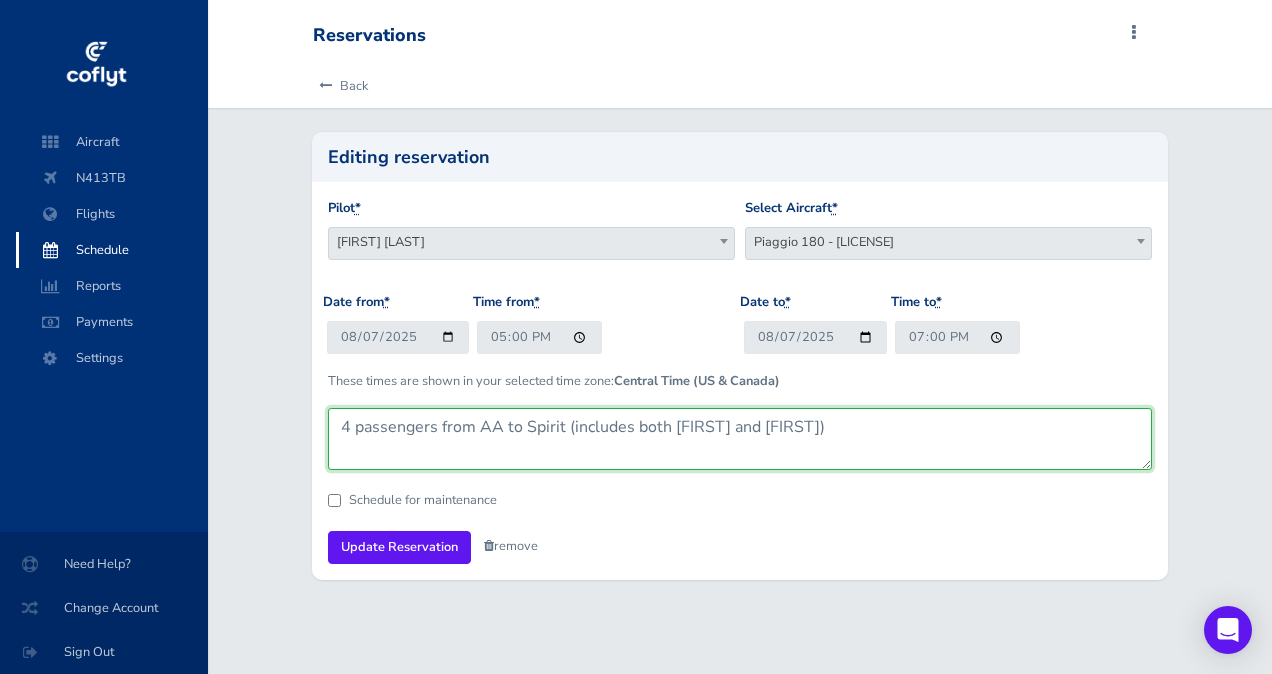 click on "4 passengers from AA to Spirit (includes both [FIRST] and [FIRST])" at bounding box center (740, 439) 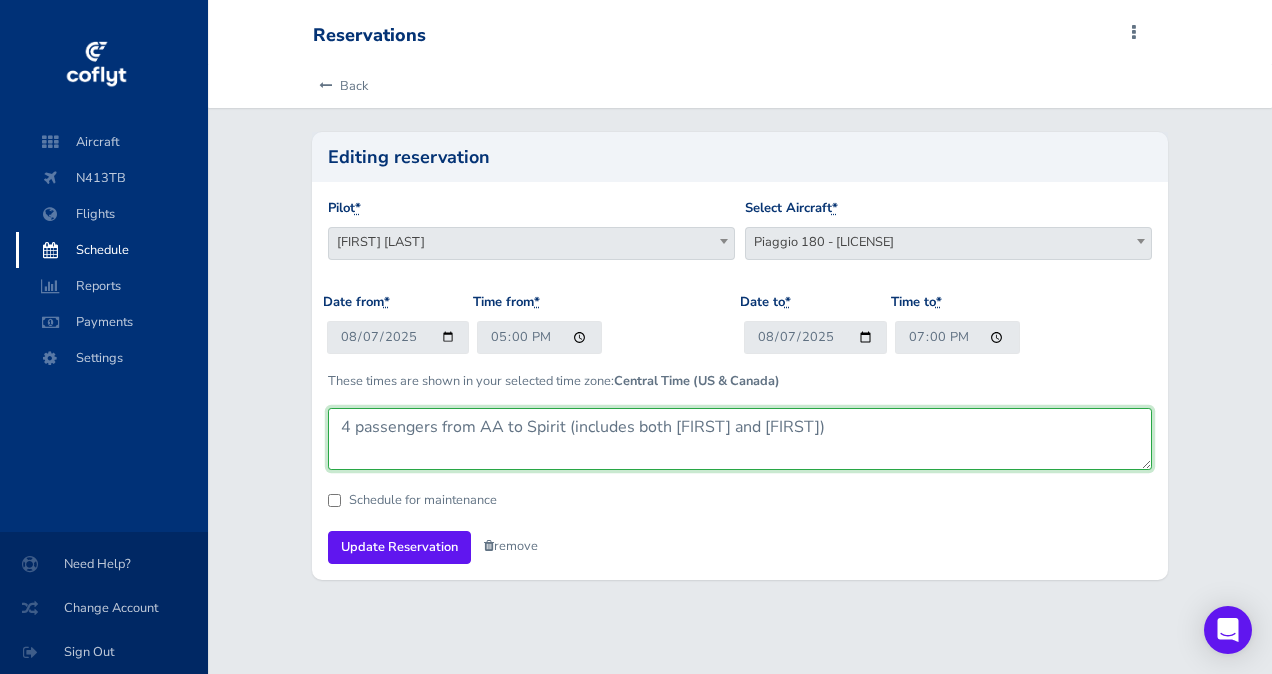 click on "4 passengers from AA to Spirit (includes both [FIRST] and [FIRST])" at bounding box center [740, 439] 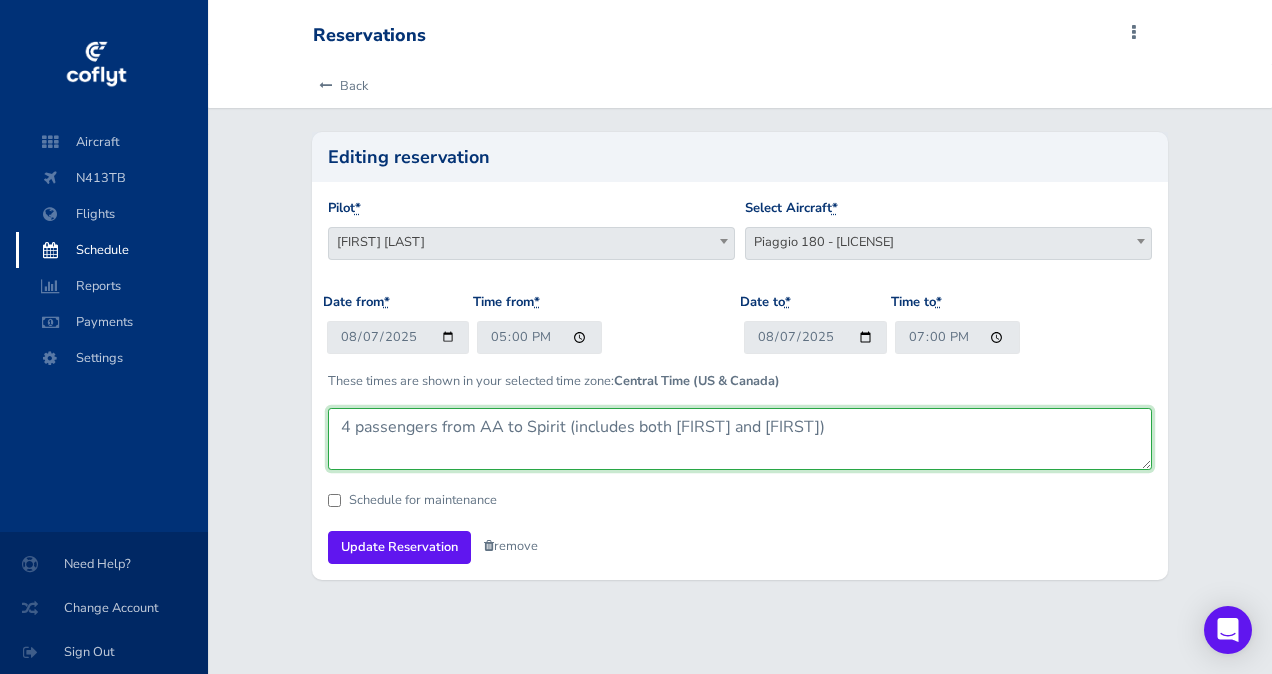 click on "4 passengers from AA to Spirit (includes both [FIRST] and [FIRST])" at bounding box center (740, 439) 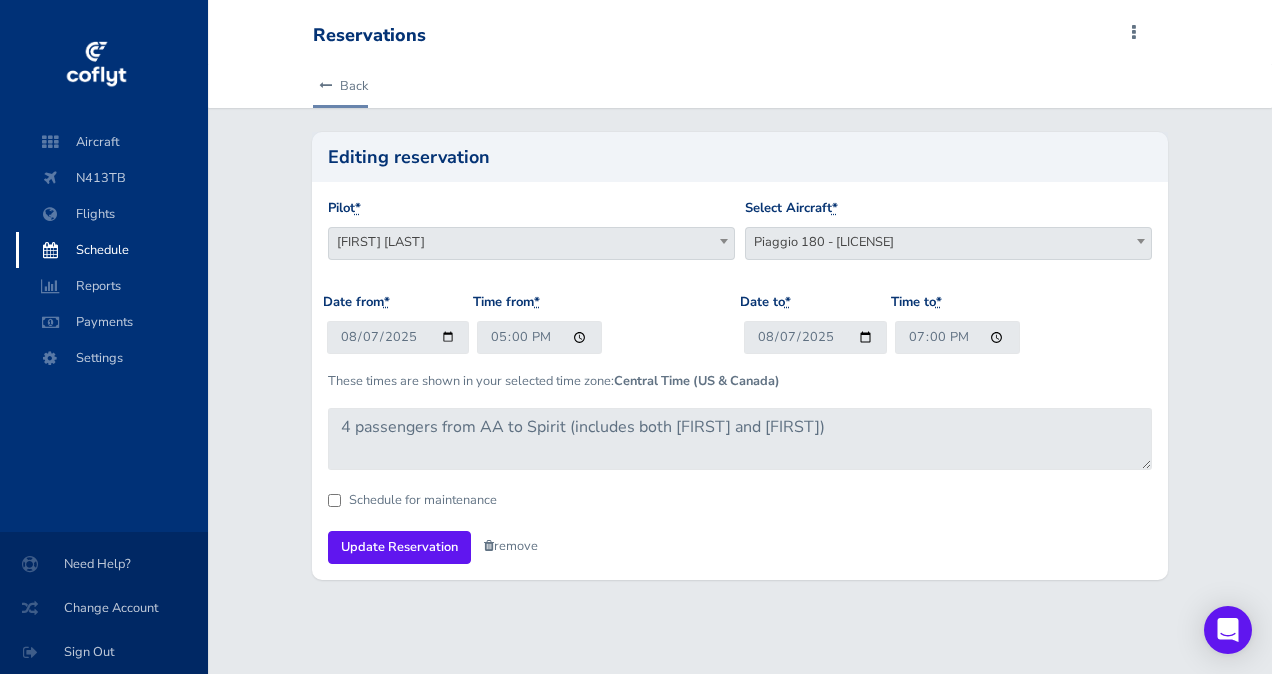 click on "Back" at bounding box center (340, 86) 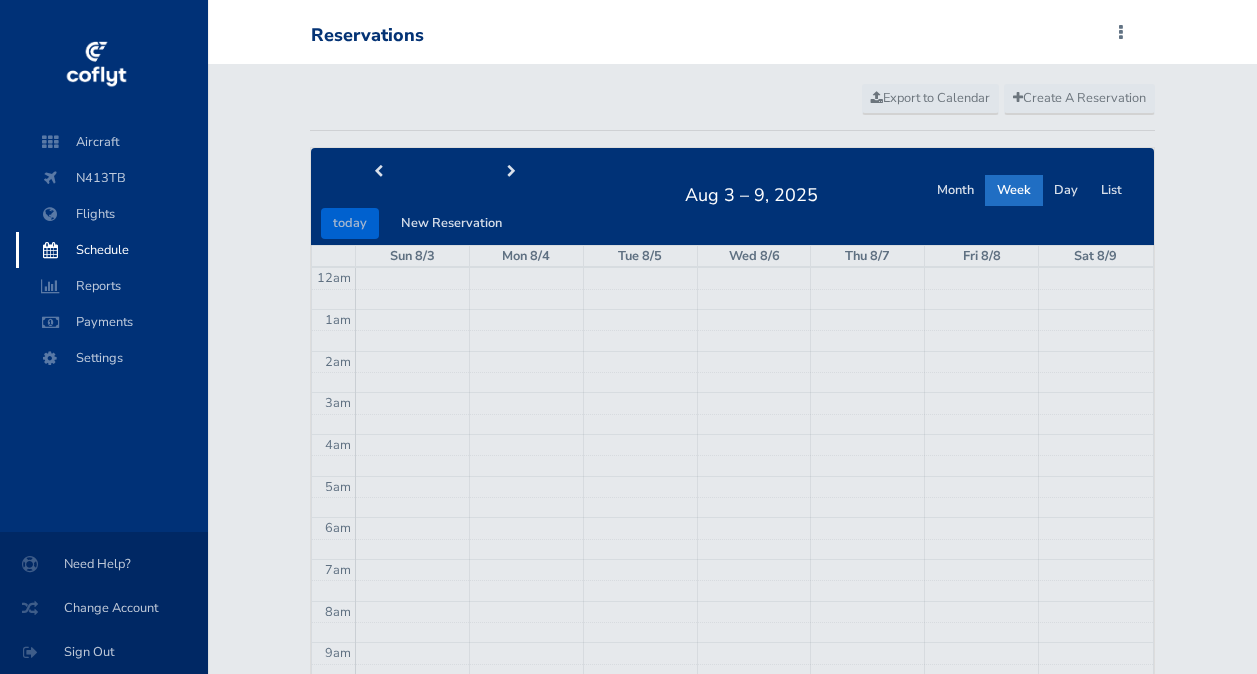 scroll, scrollTop: 0, scrollLeft: 0, axis: both 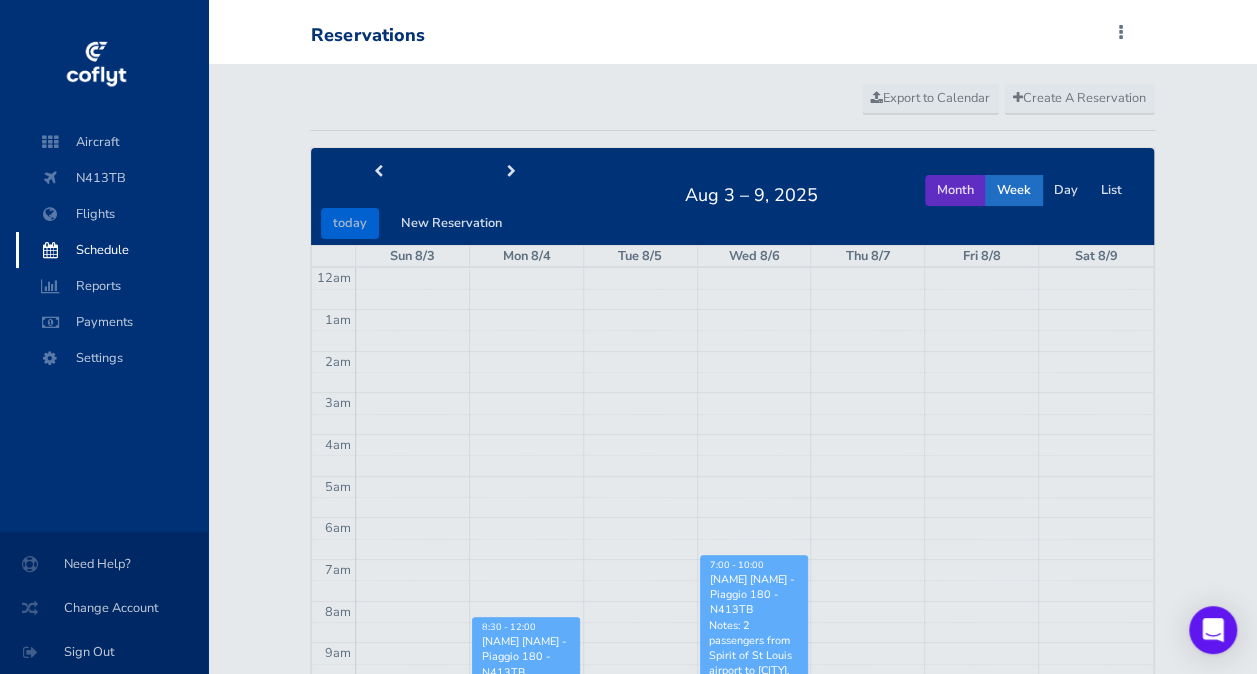 click on "Month" at bounding box center [955, 190] 